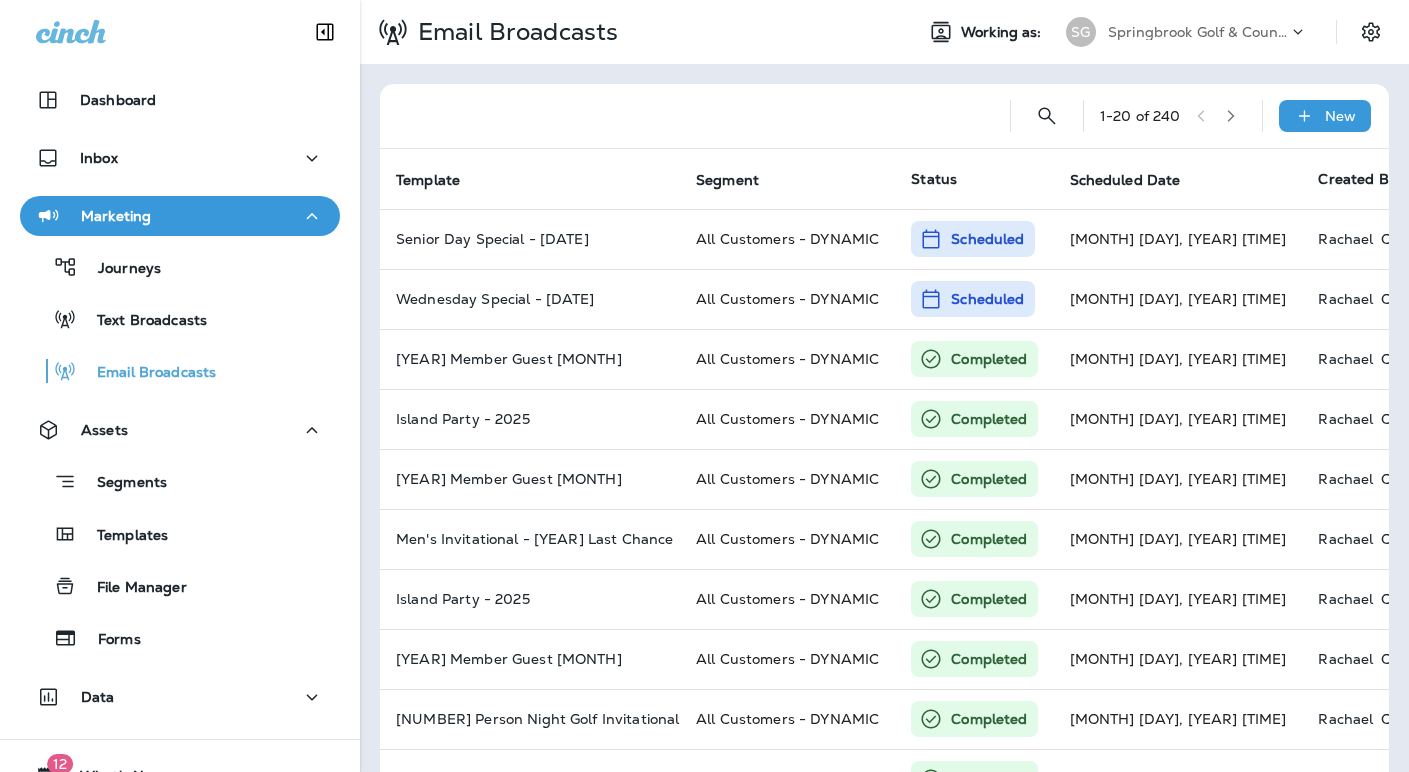 scroll, scrollTop: 0, scrollLeft: 0, axis: both 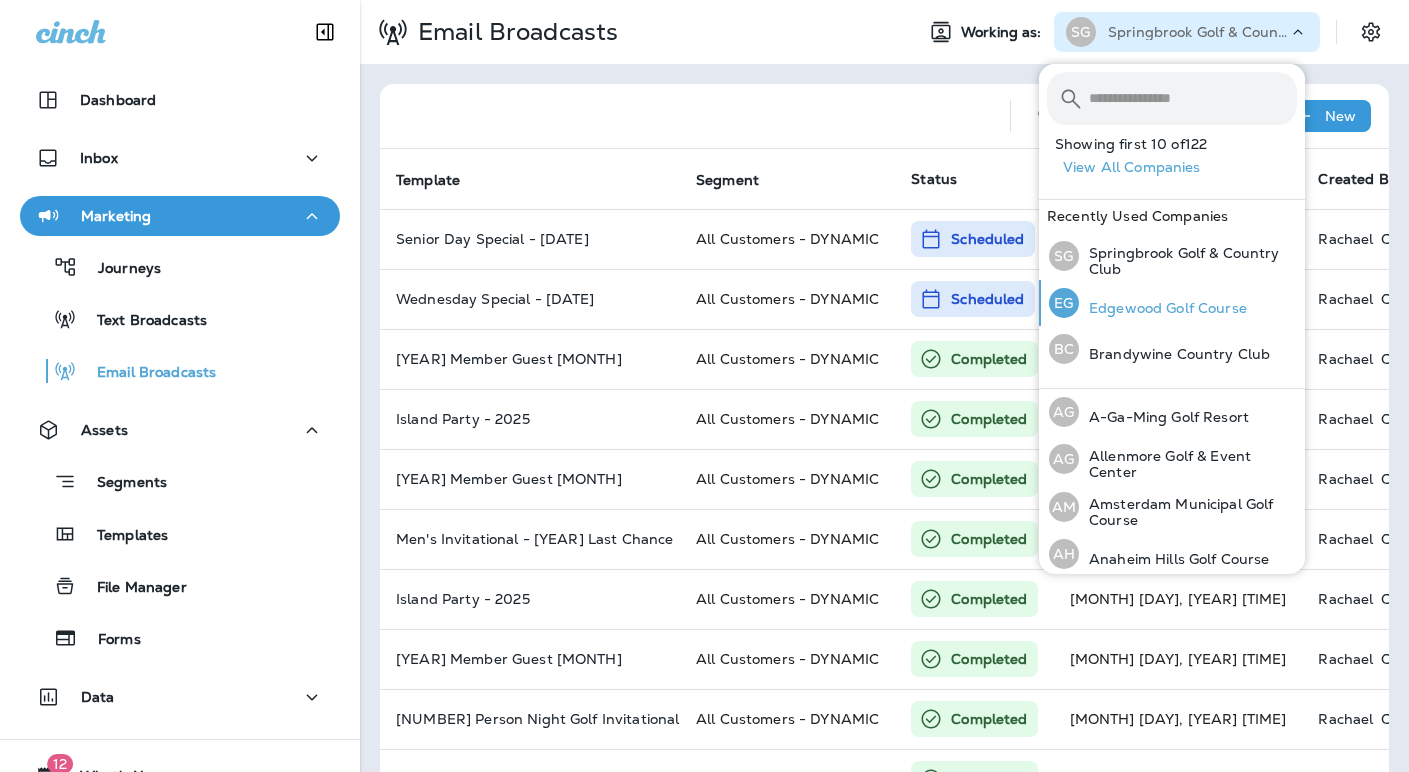 click on "Edgewood Golf Course" at bounding box center (1163, 308) 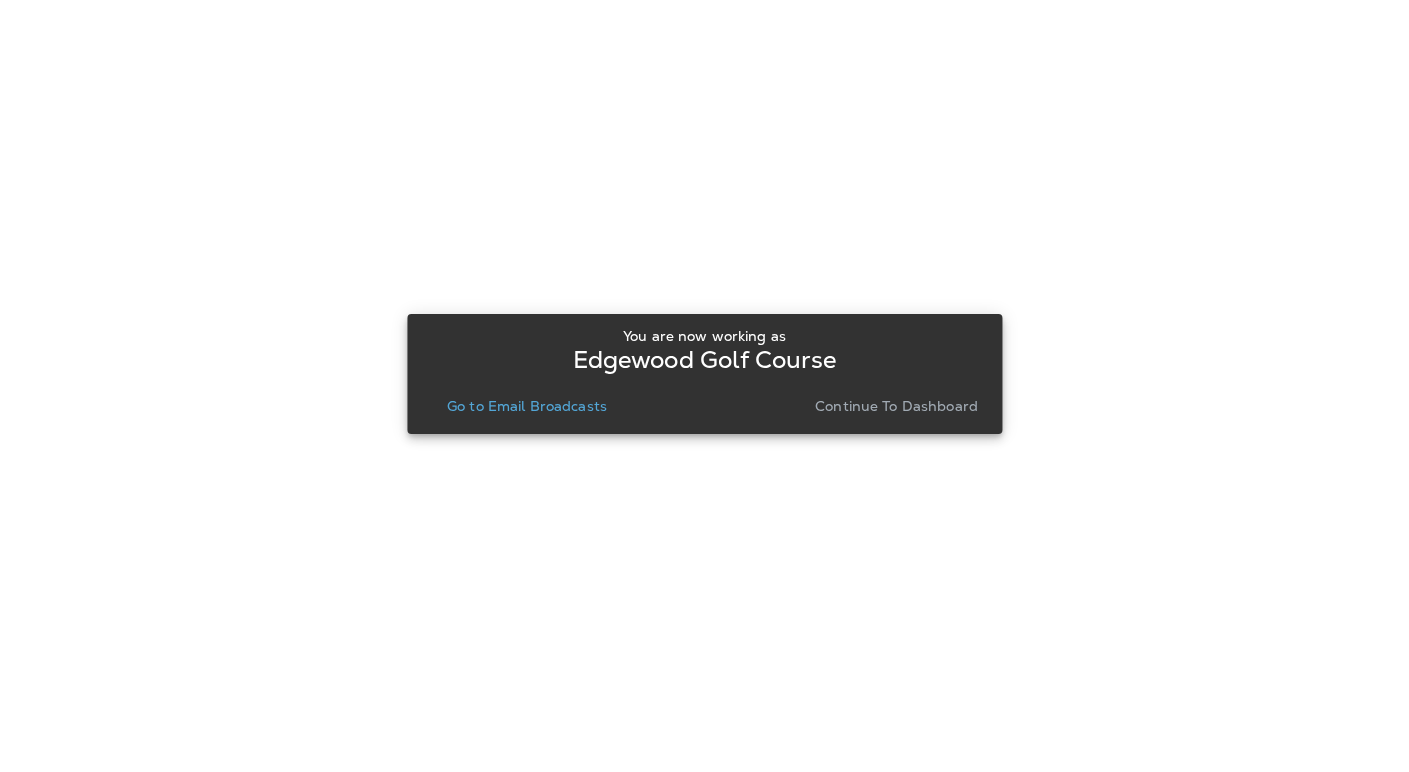 click on "Continue to Dashboard" at bounding box center (896, 406) 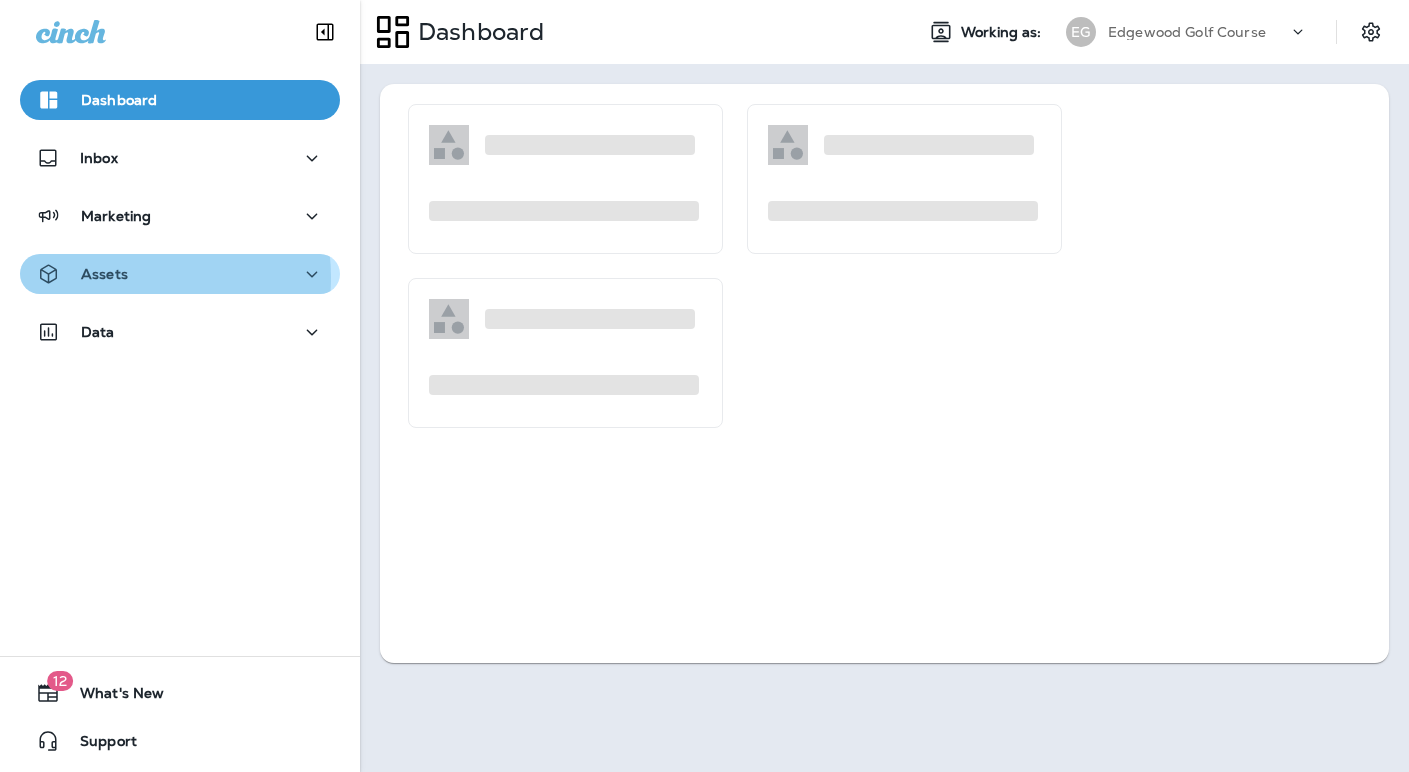 click on "Assets" at bounding box center [180, 274] 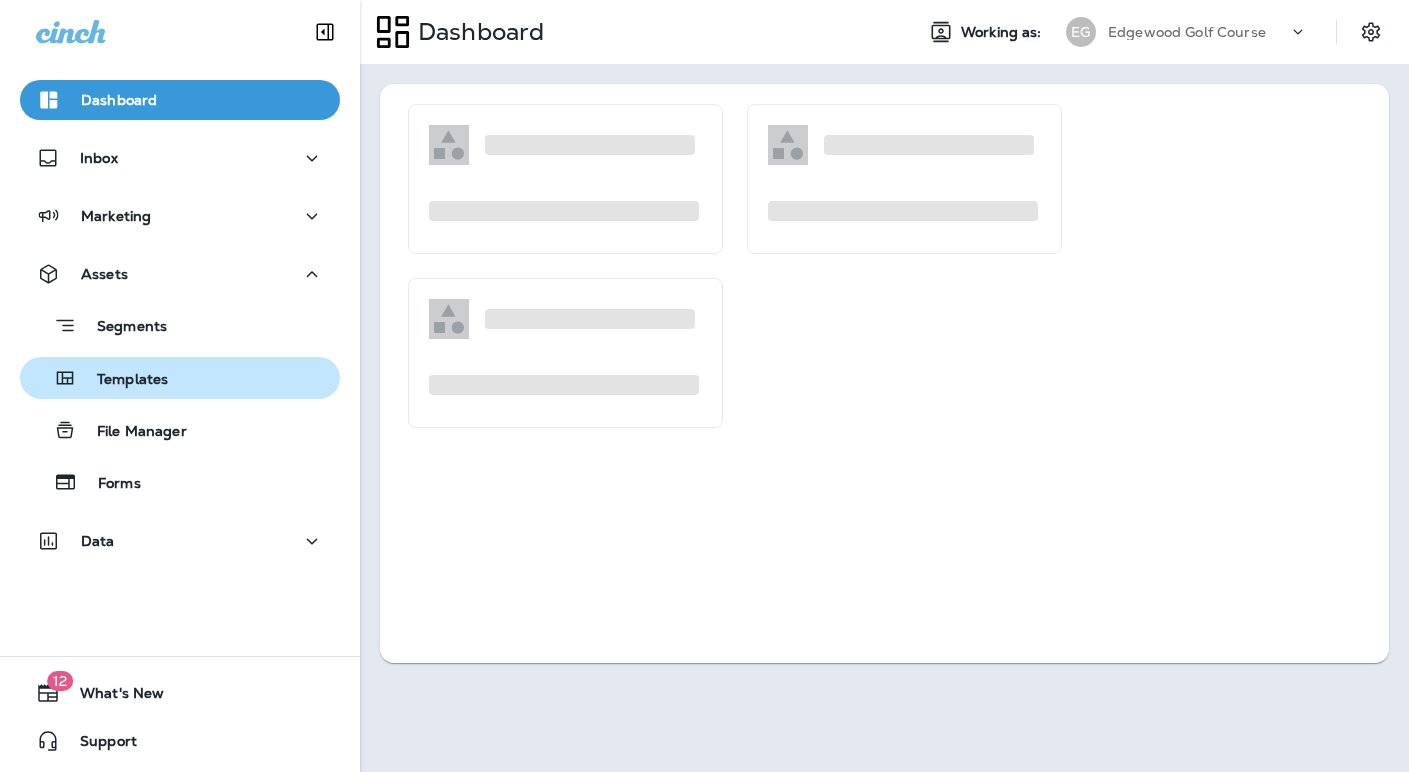 click on "Templates" at bounding box center [122, 380] 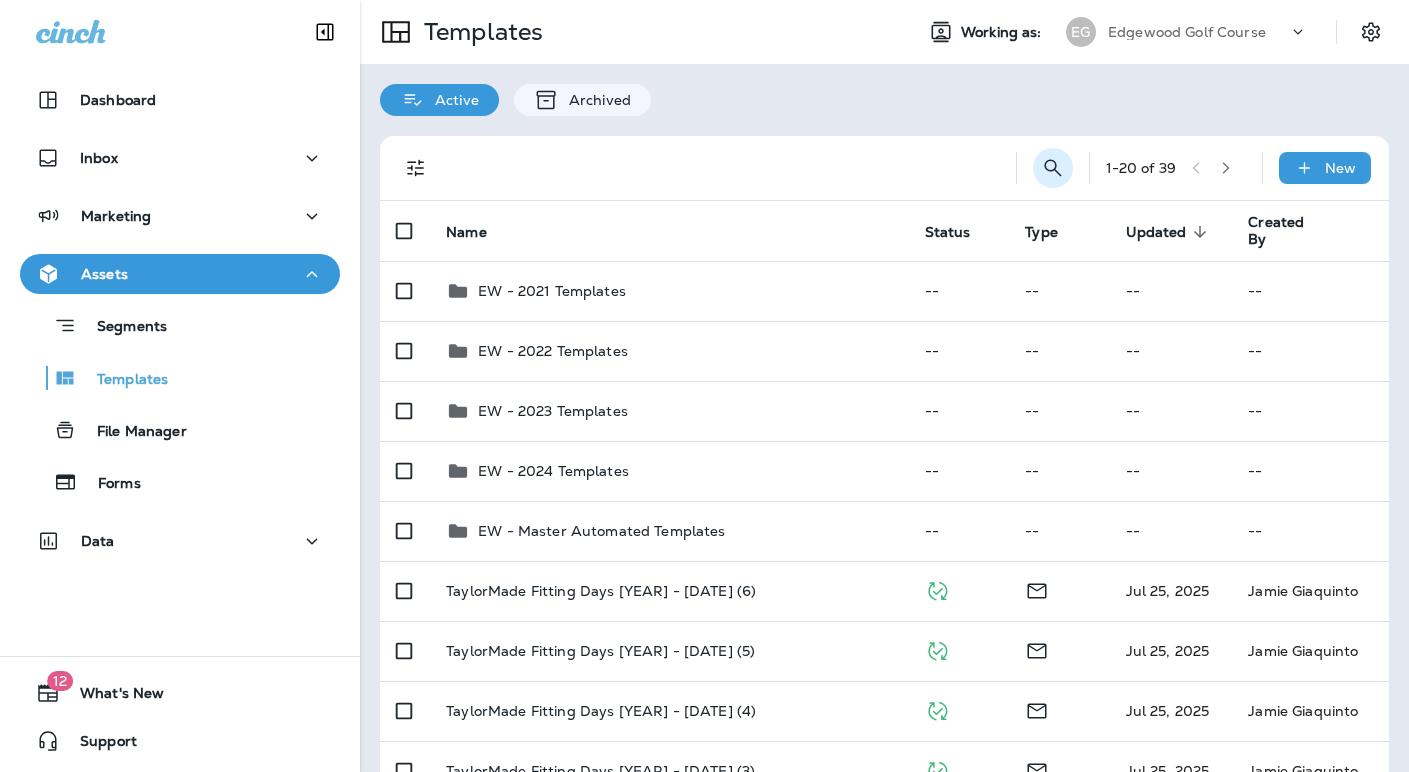 click 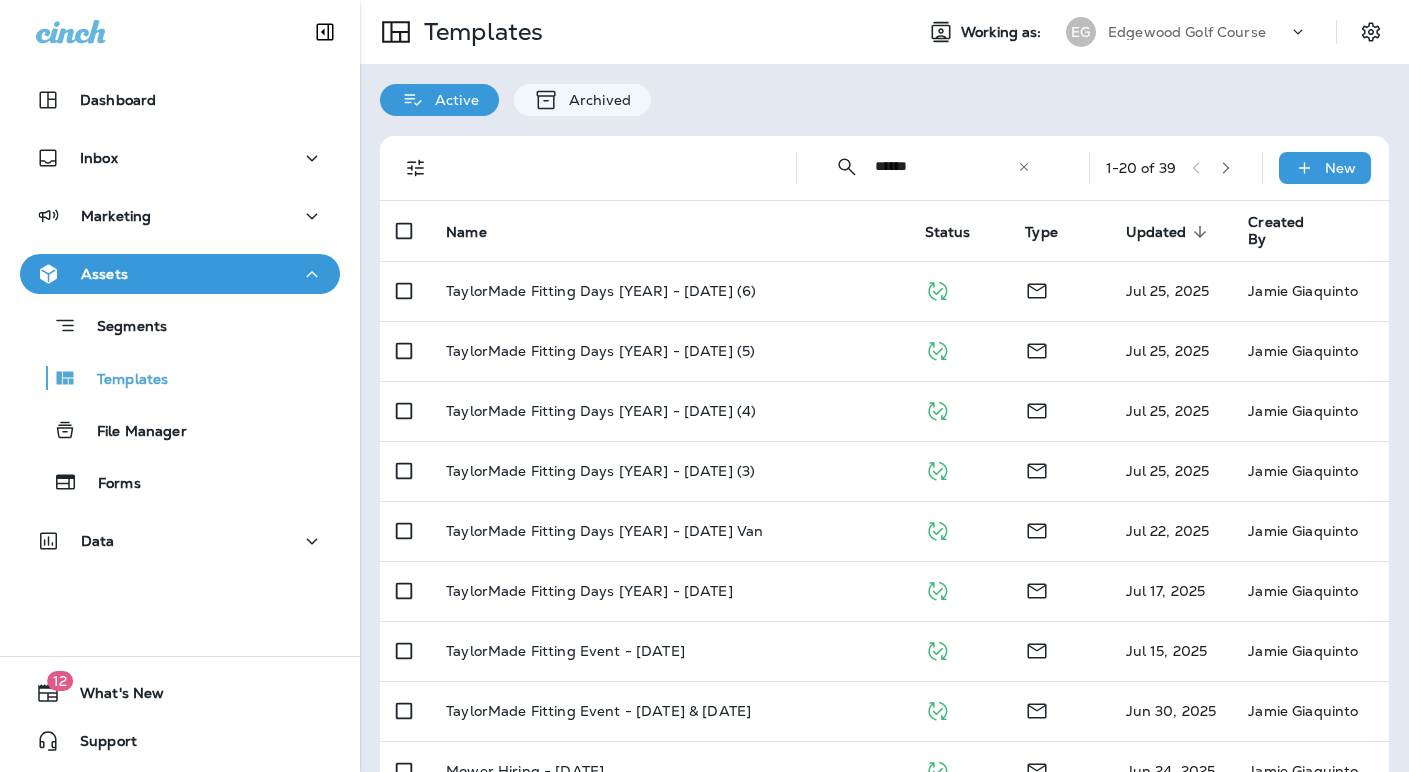 type on "******" 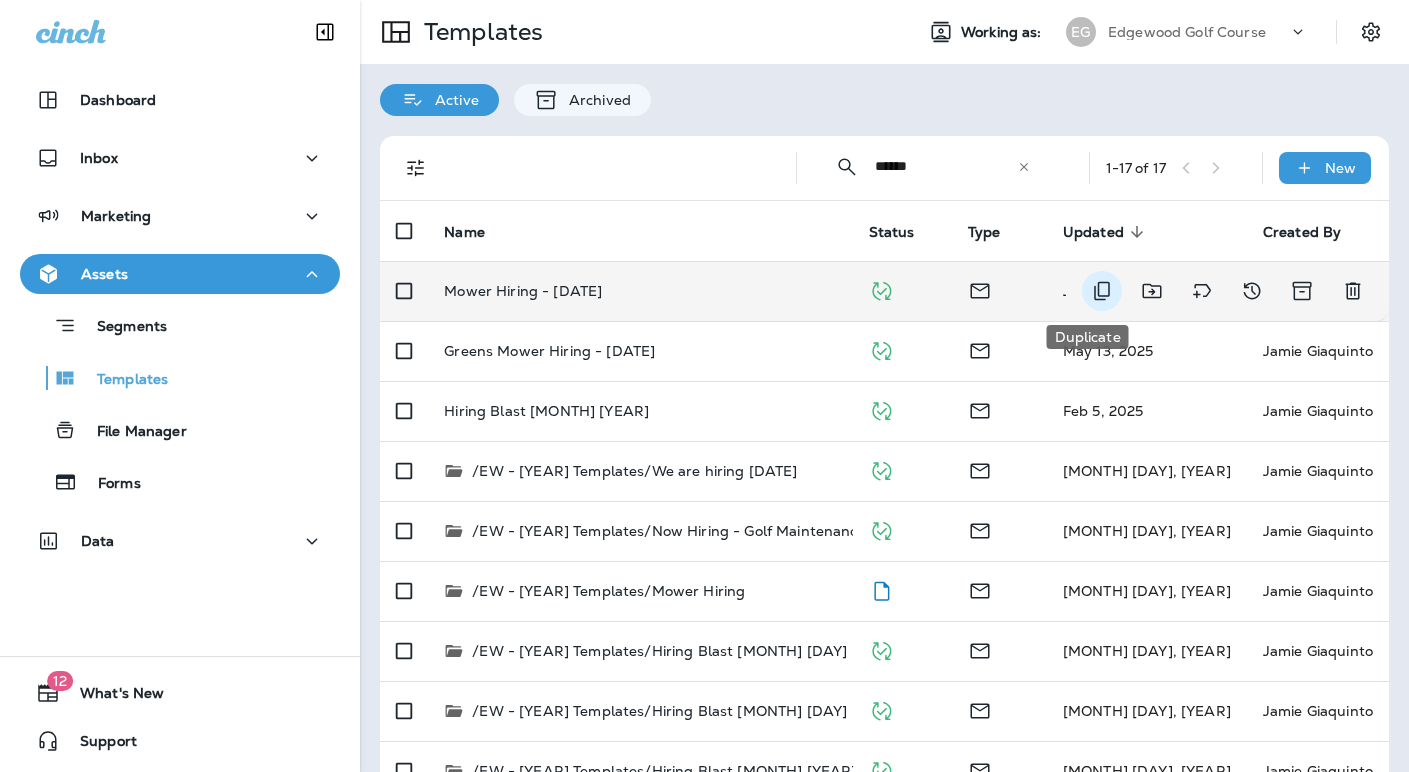 click 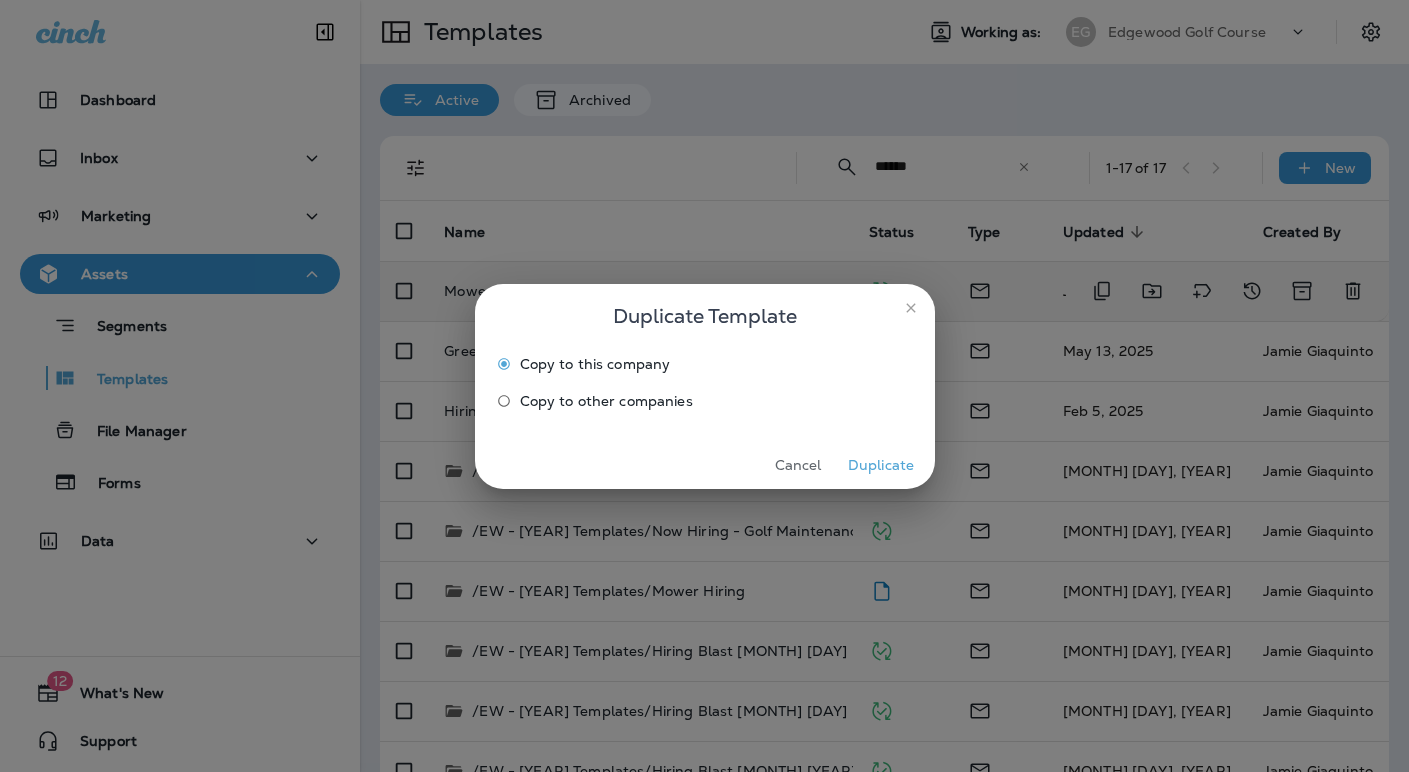 click on "Duplicate" at bounding box center [881, 465] 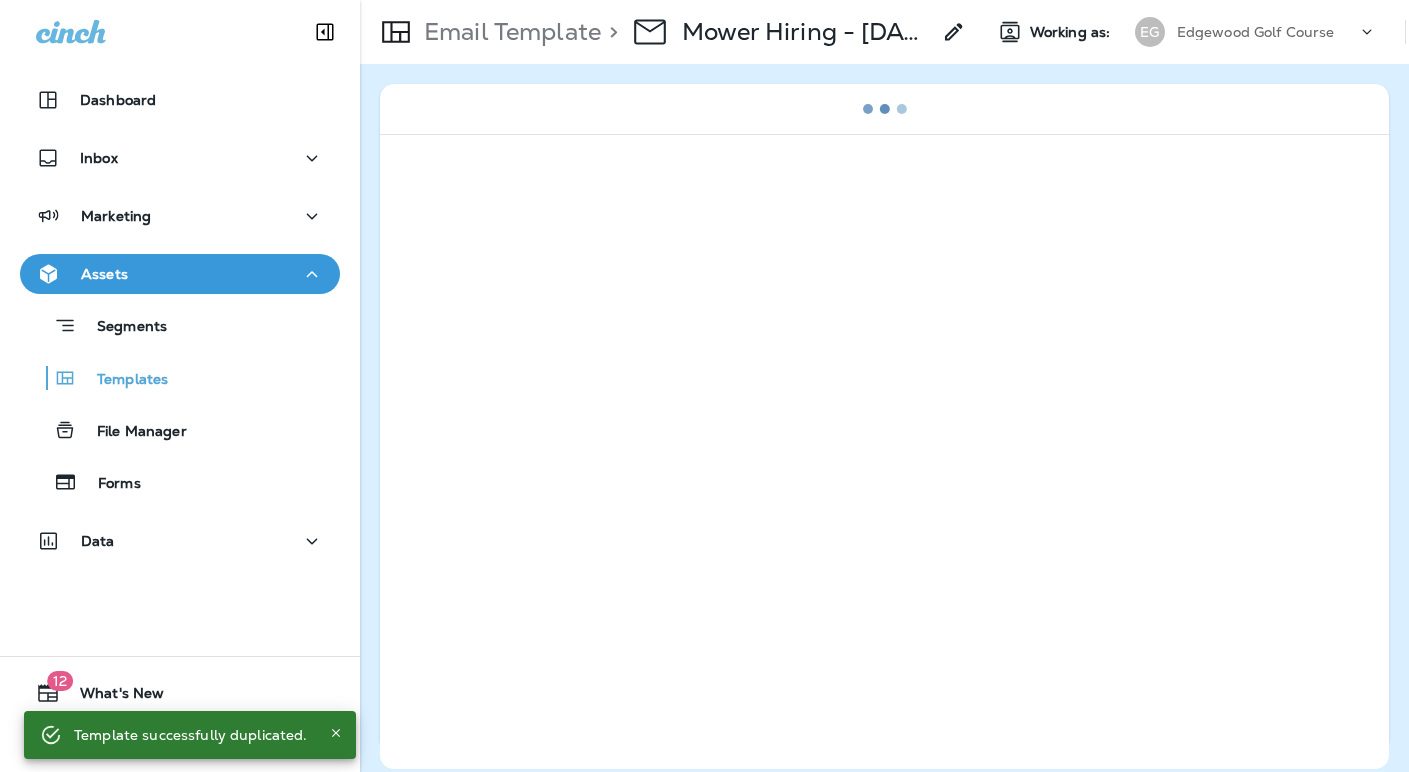 click on "Mower Hiring - 6/24/2025 Copy" at bounding box center (806, 32) 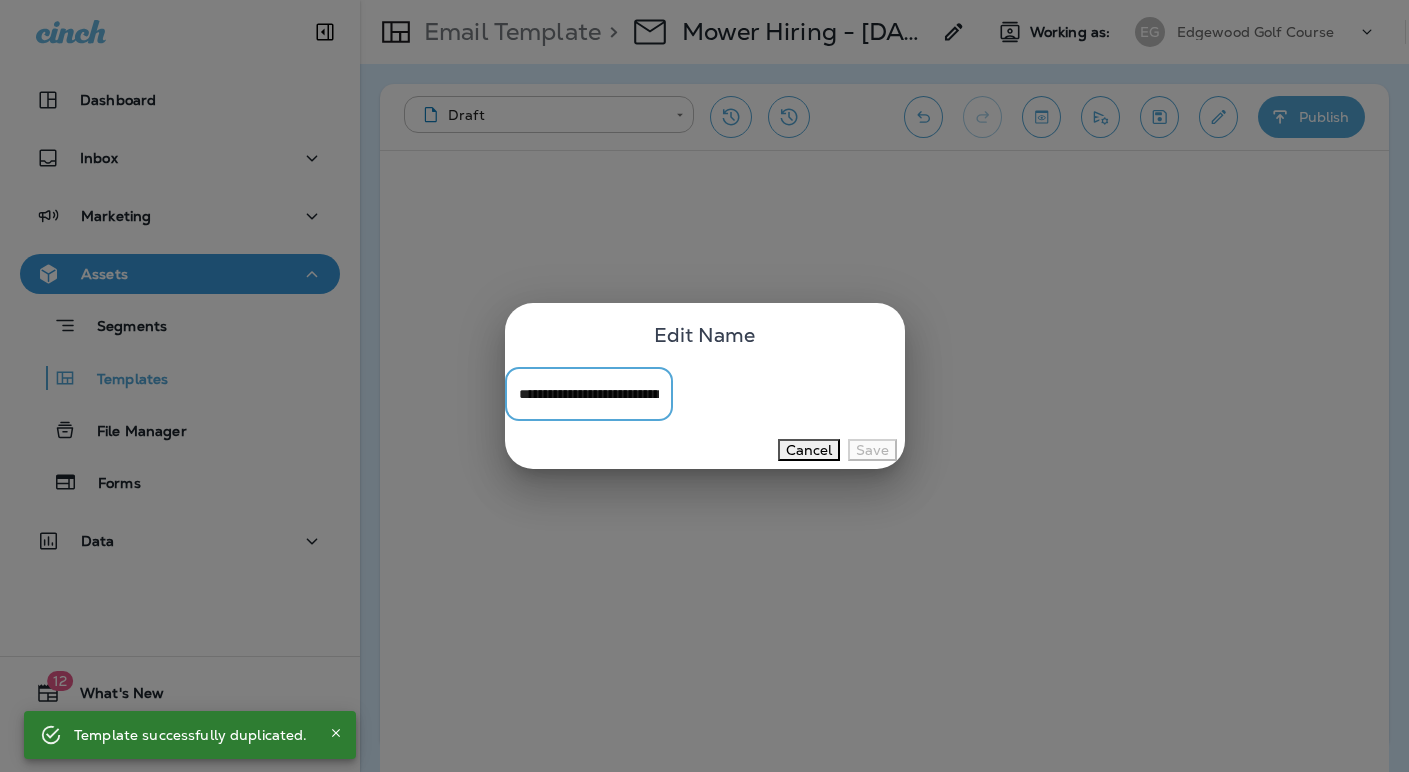 click on "**********" at bounding box center [589, 393] 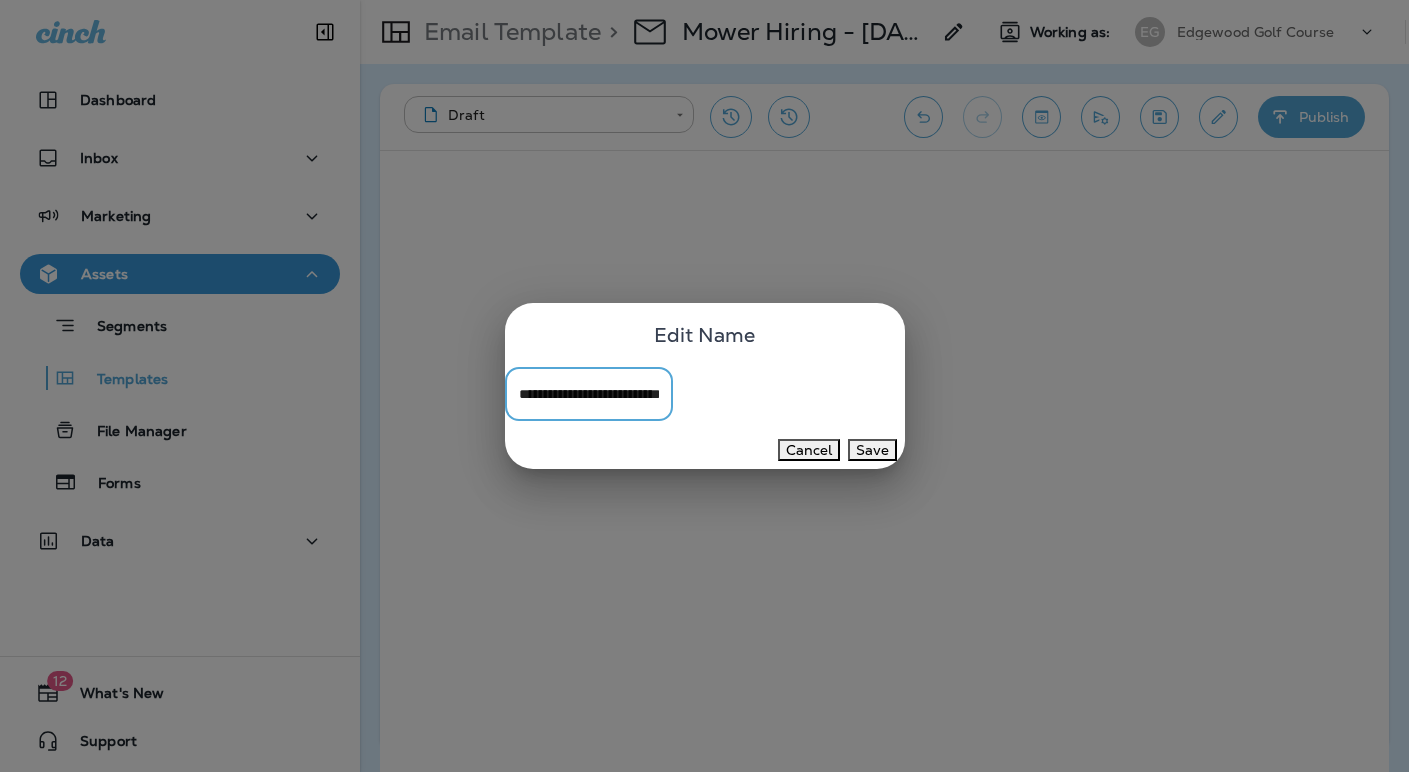 drag, startPoint x: 659, startPoint y: 393, endPoint x: 629, endPoint y: 393, distance: 30 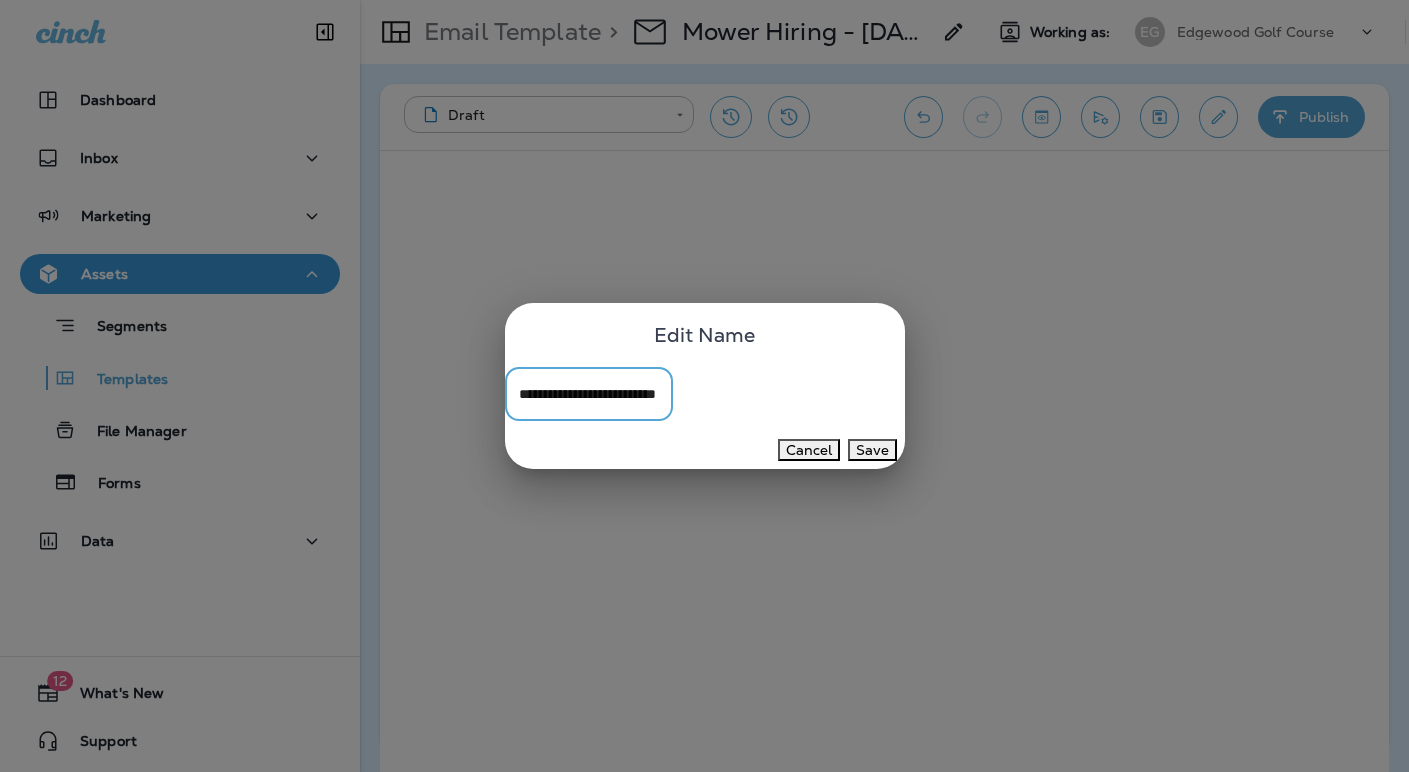 drag, startPoint x: 738, startPoint y: 393, endPoint x: 694, endPoint y: 393, distance: 44 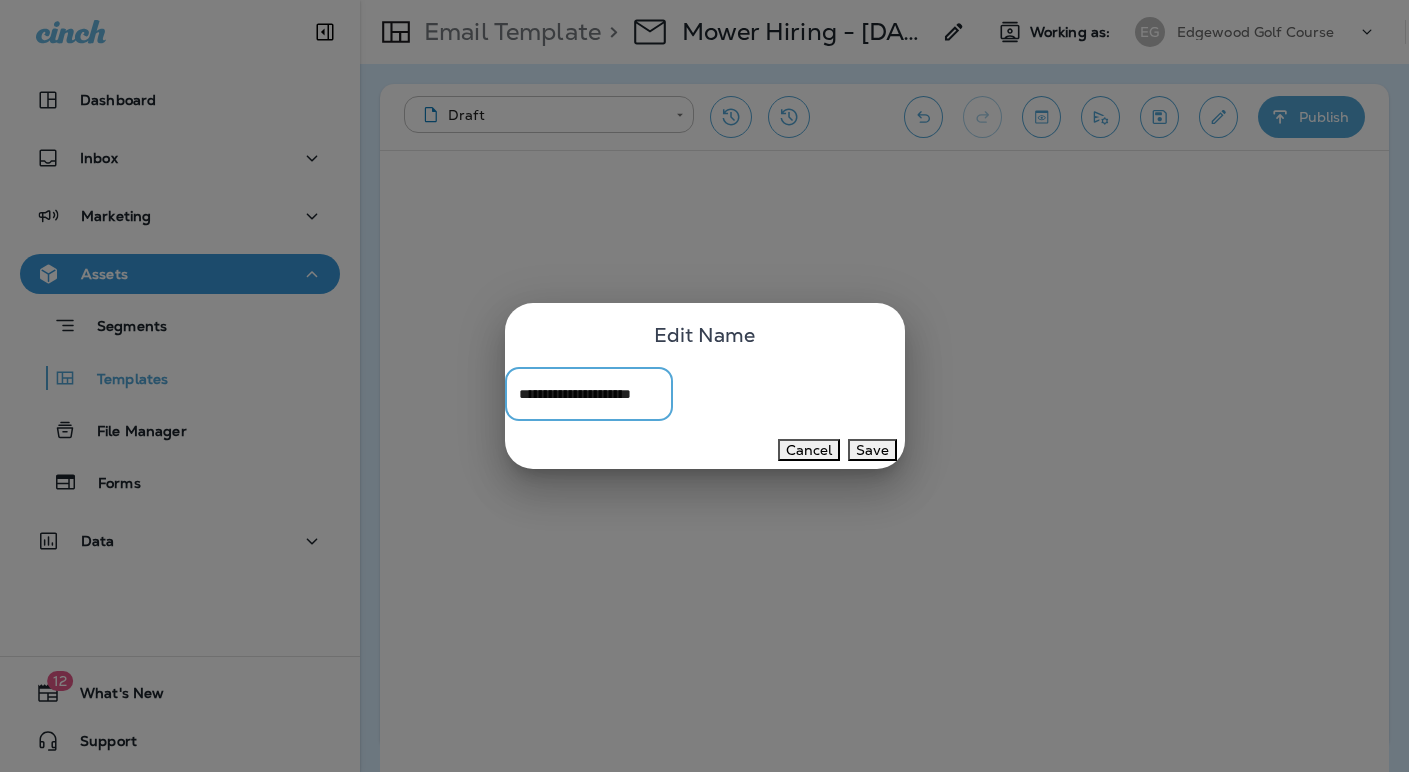 type on "**********" 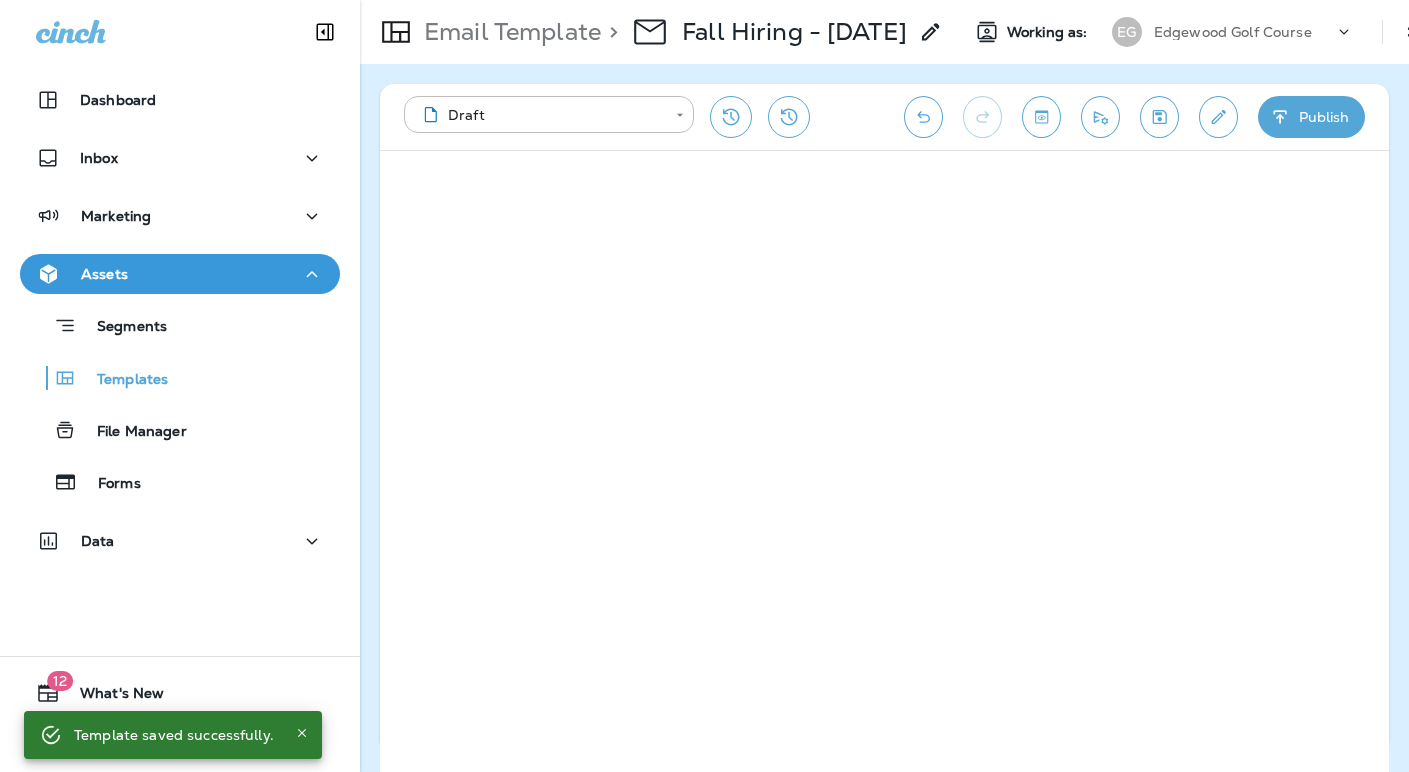 click 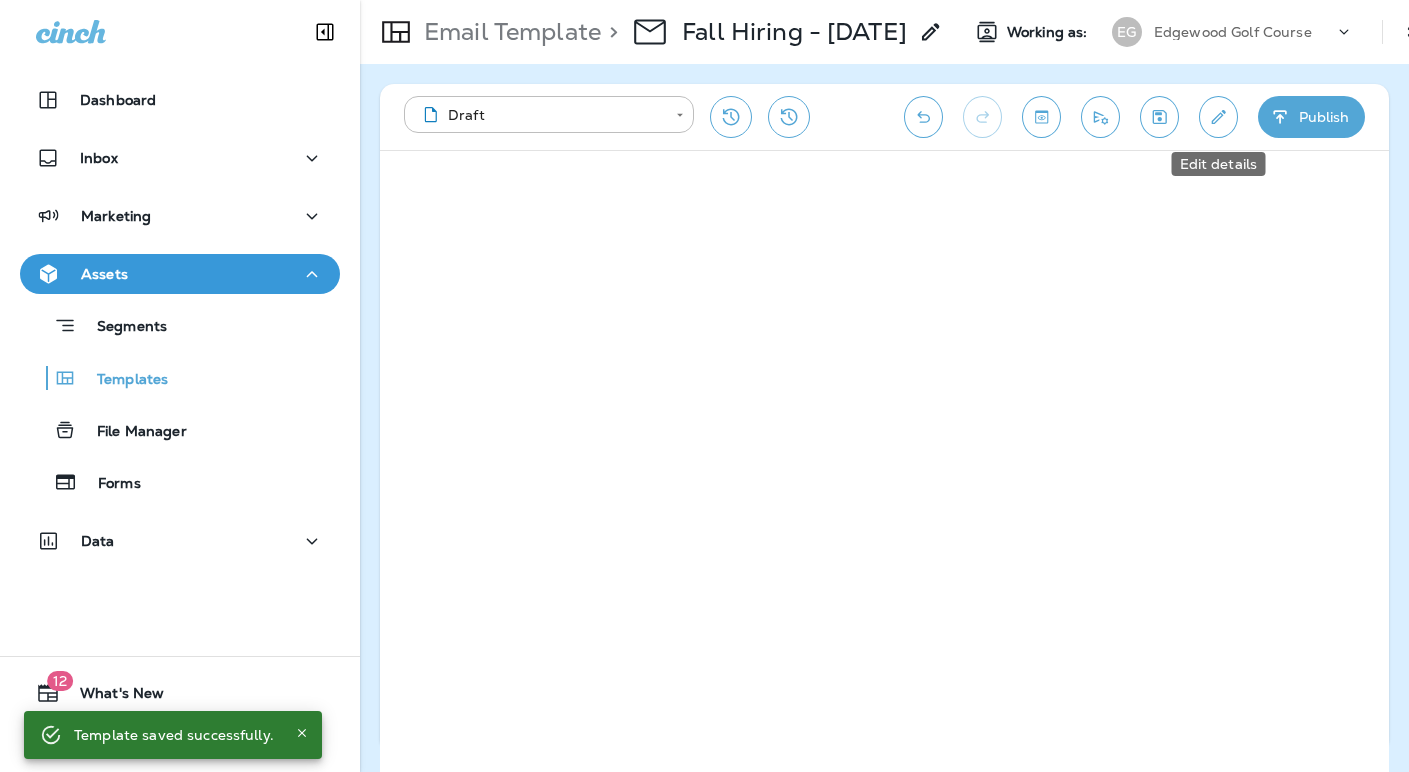 click 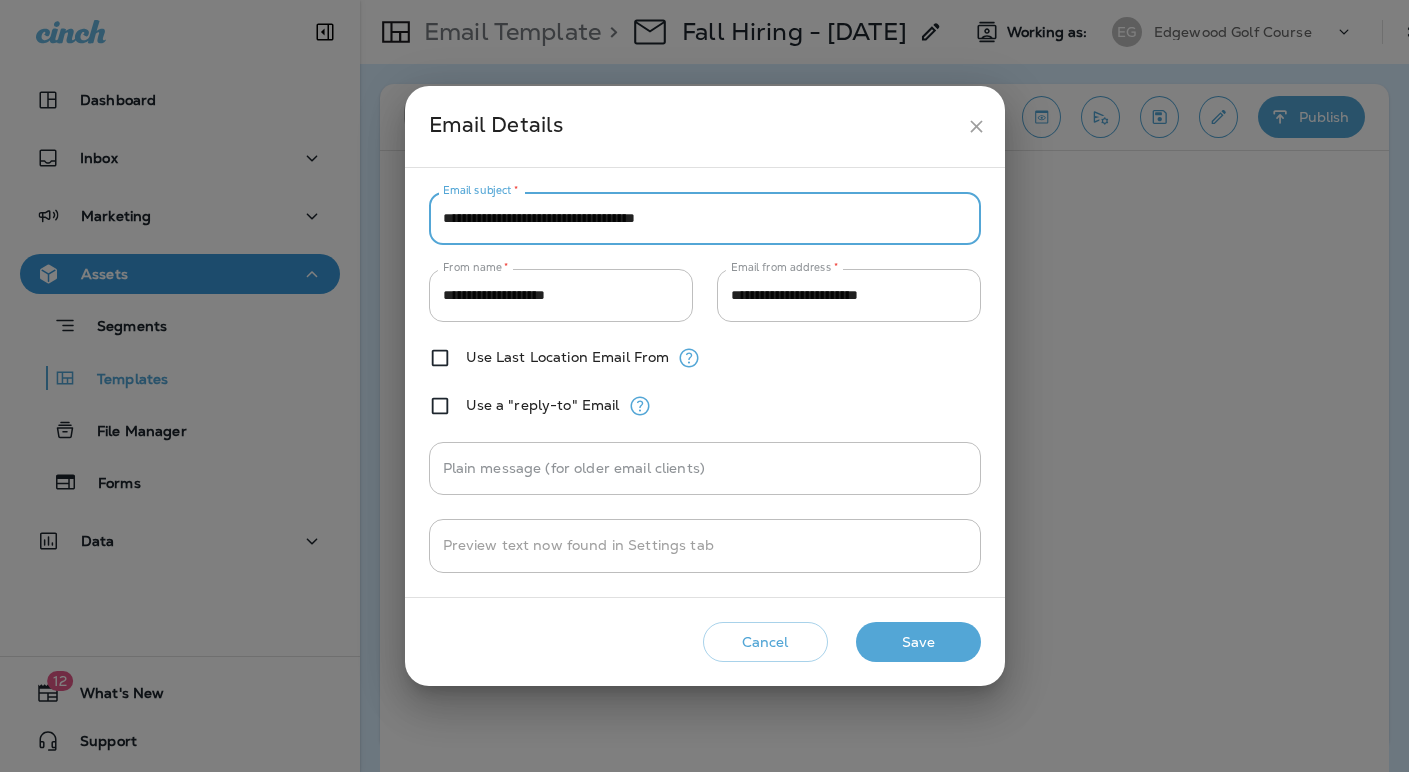 drag, startPoint x: 730, startPoint y: 217, endPoint x: 634, endPoint y: 218, distance: 96.00521 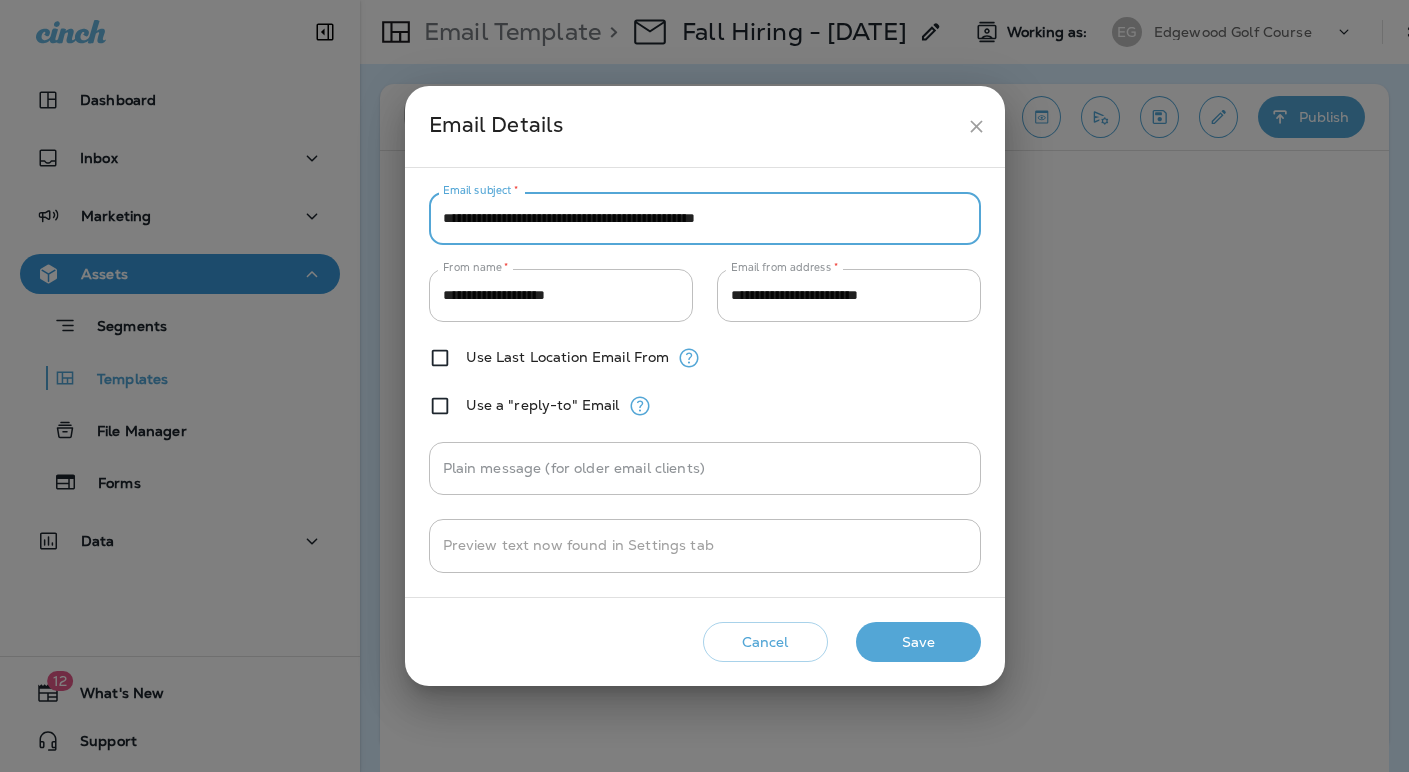 type on "**********" 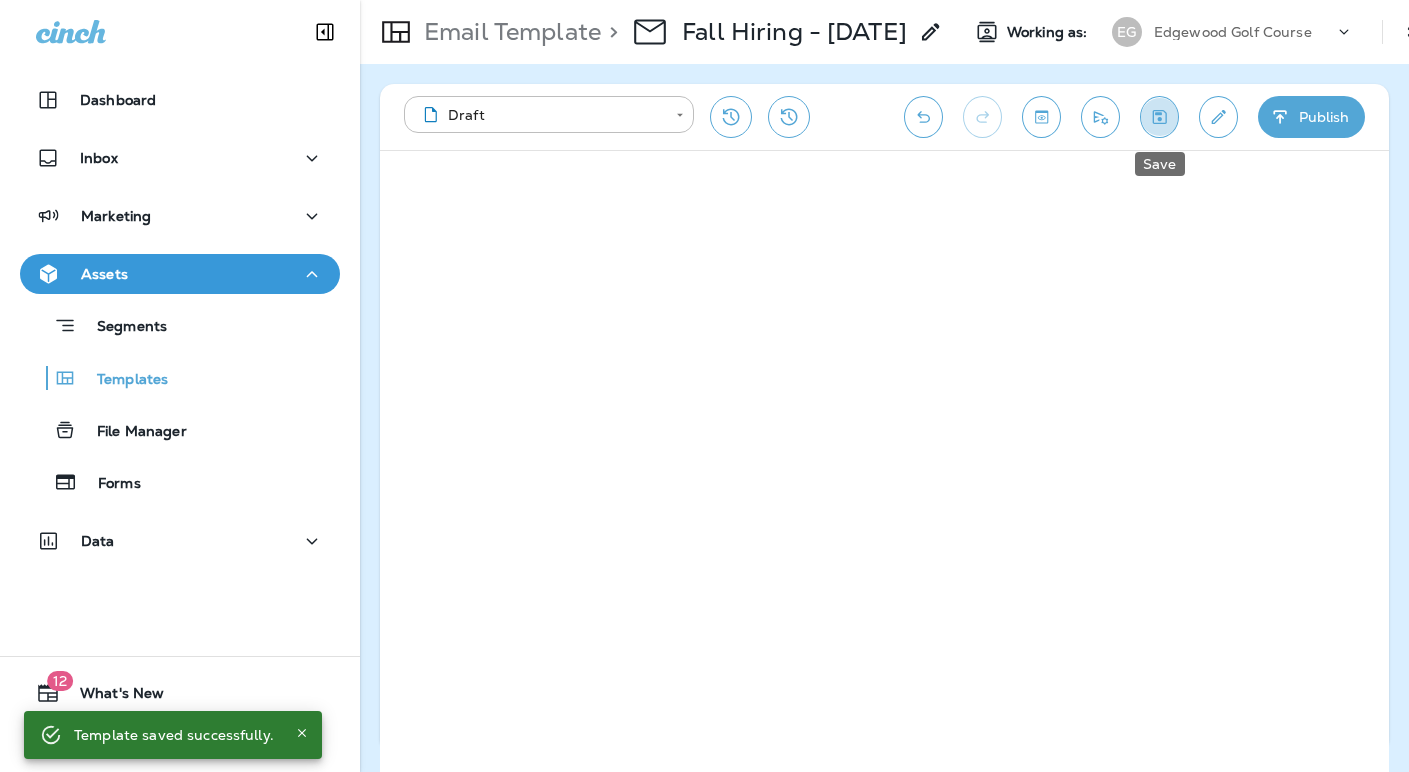 click 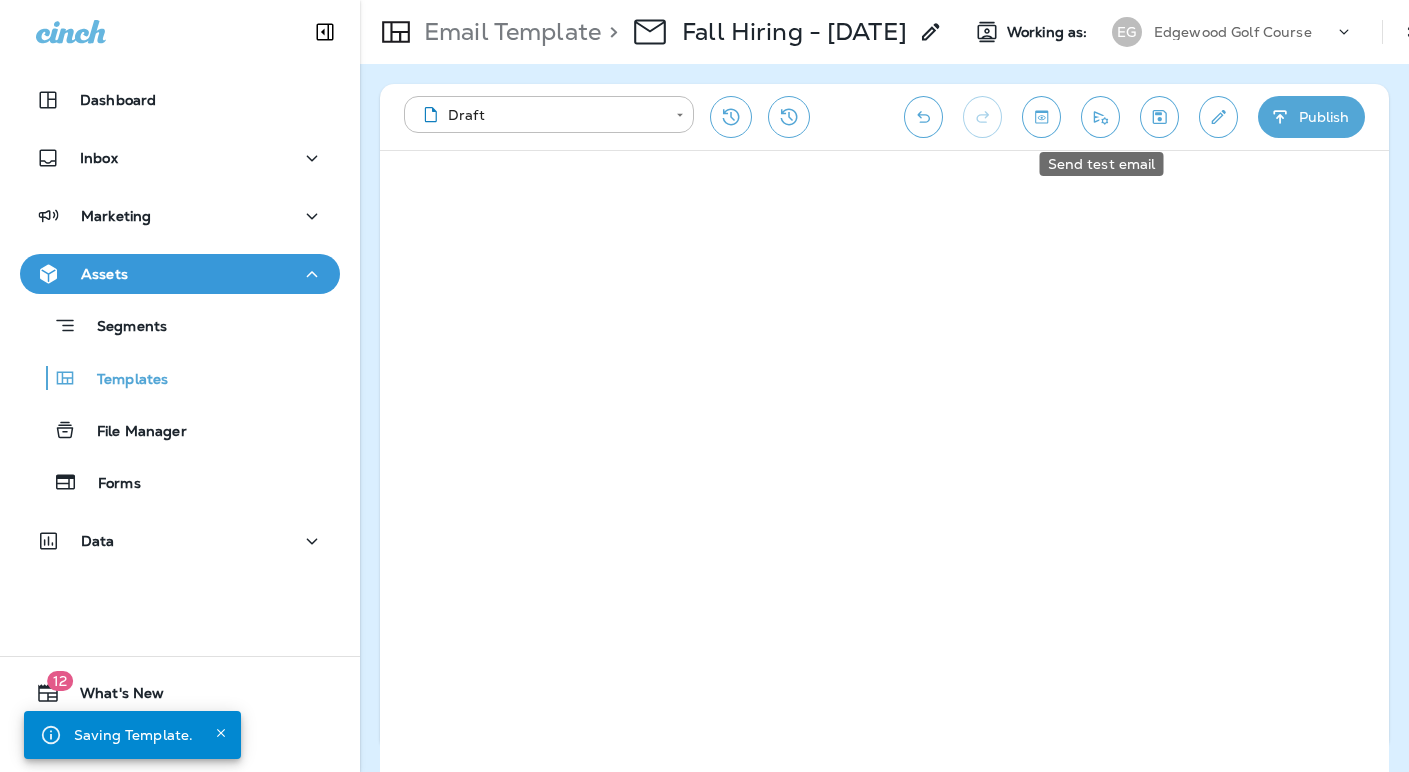 click 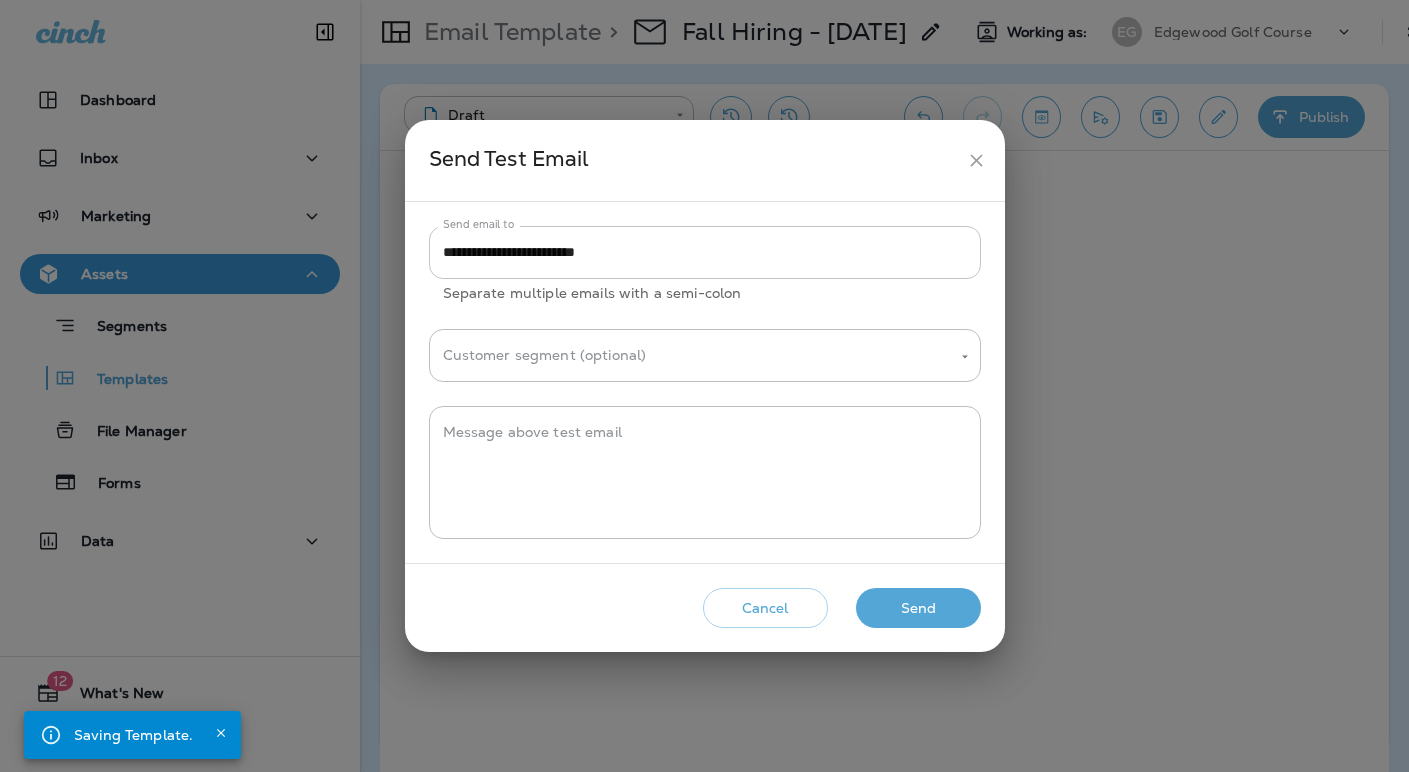 click on "**********" at bounding box center [705, 252] 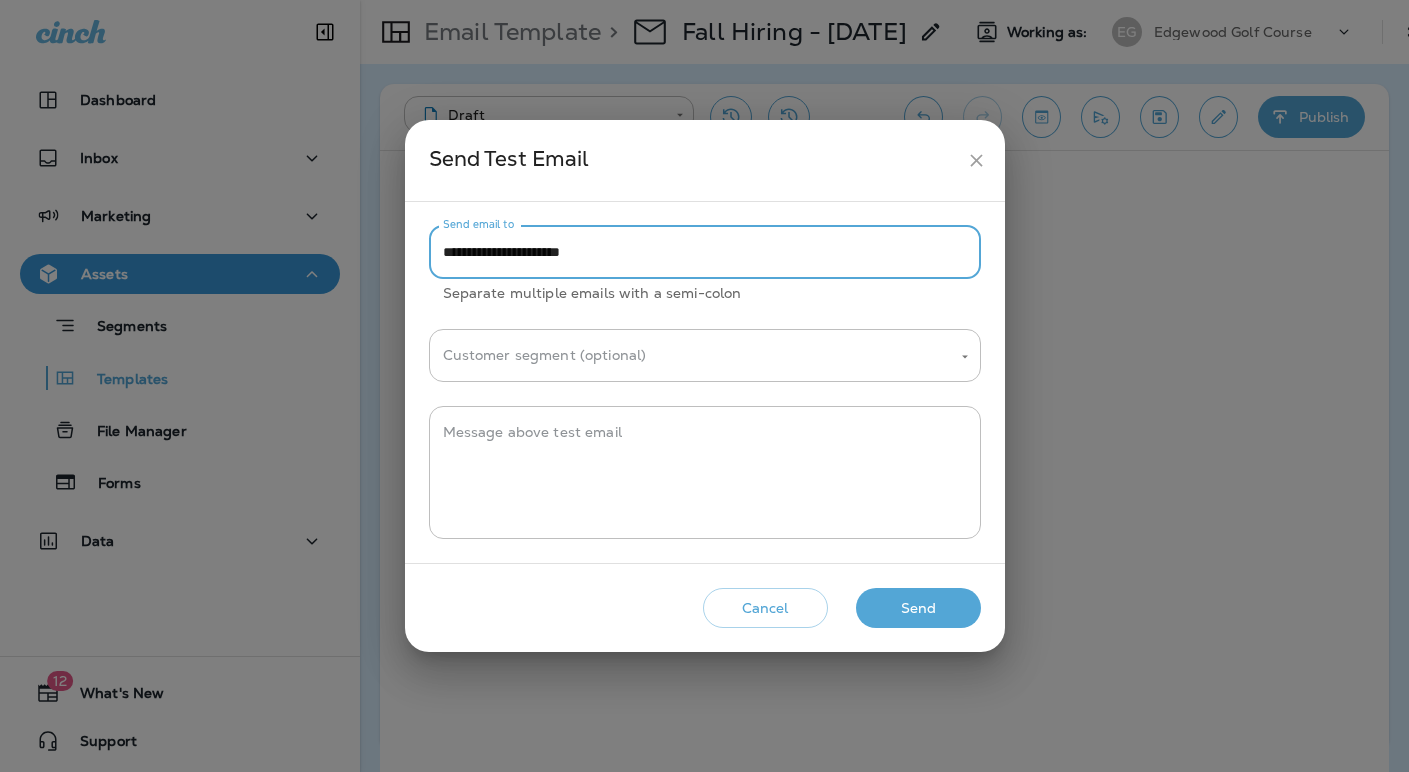 type on "**********" 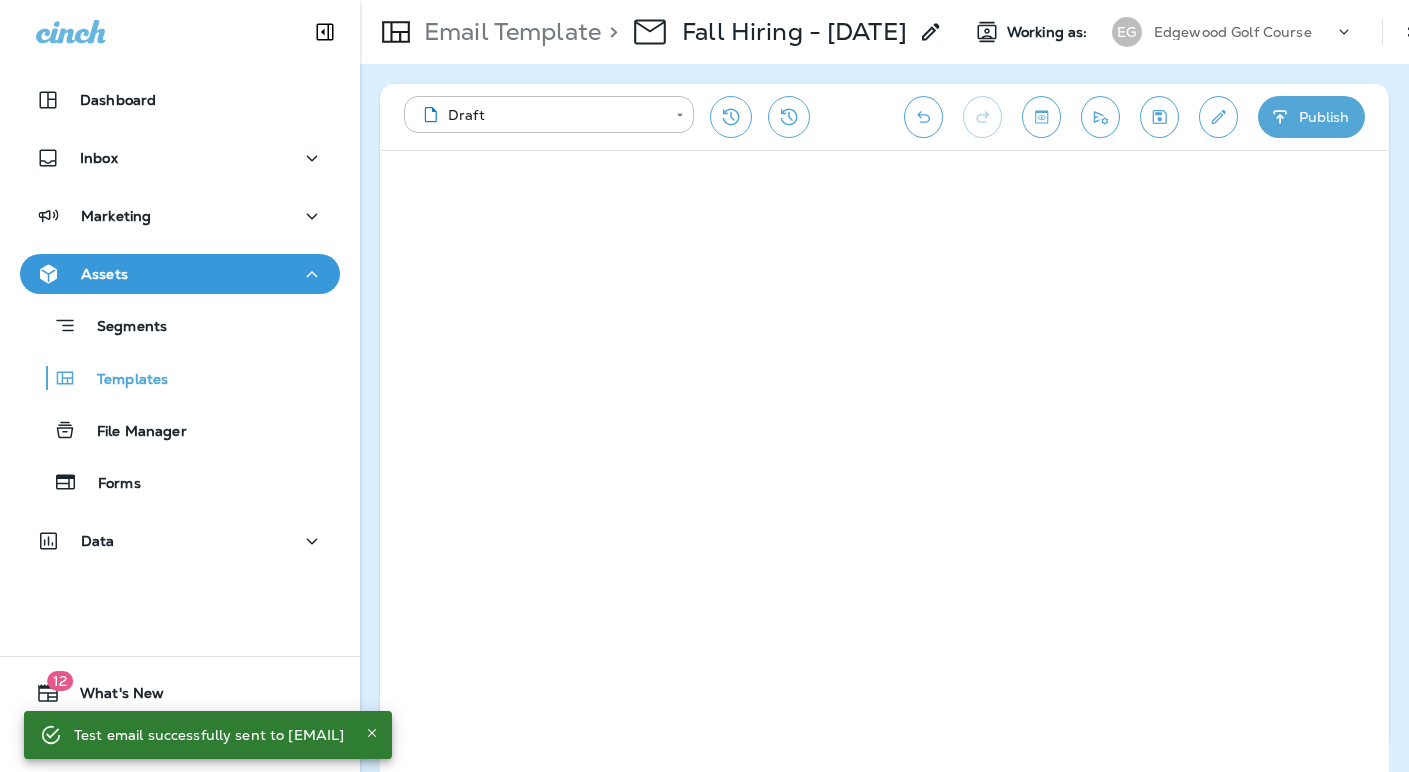 click 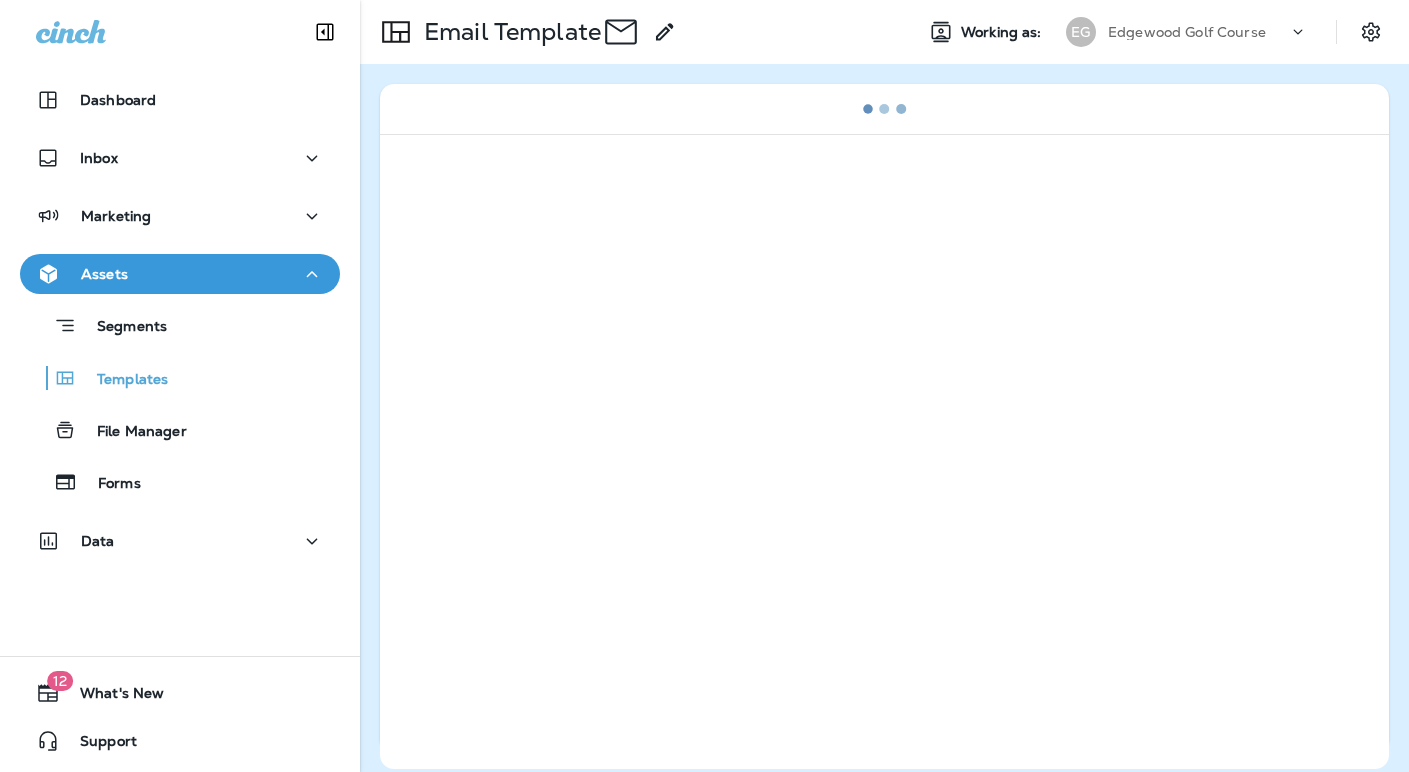 scroll, scrollTop: 0, scrollLeft: 0, axis: both 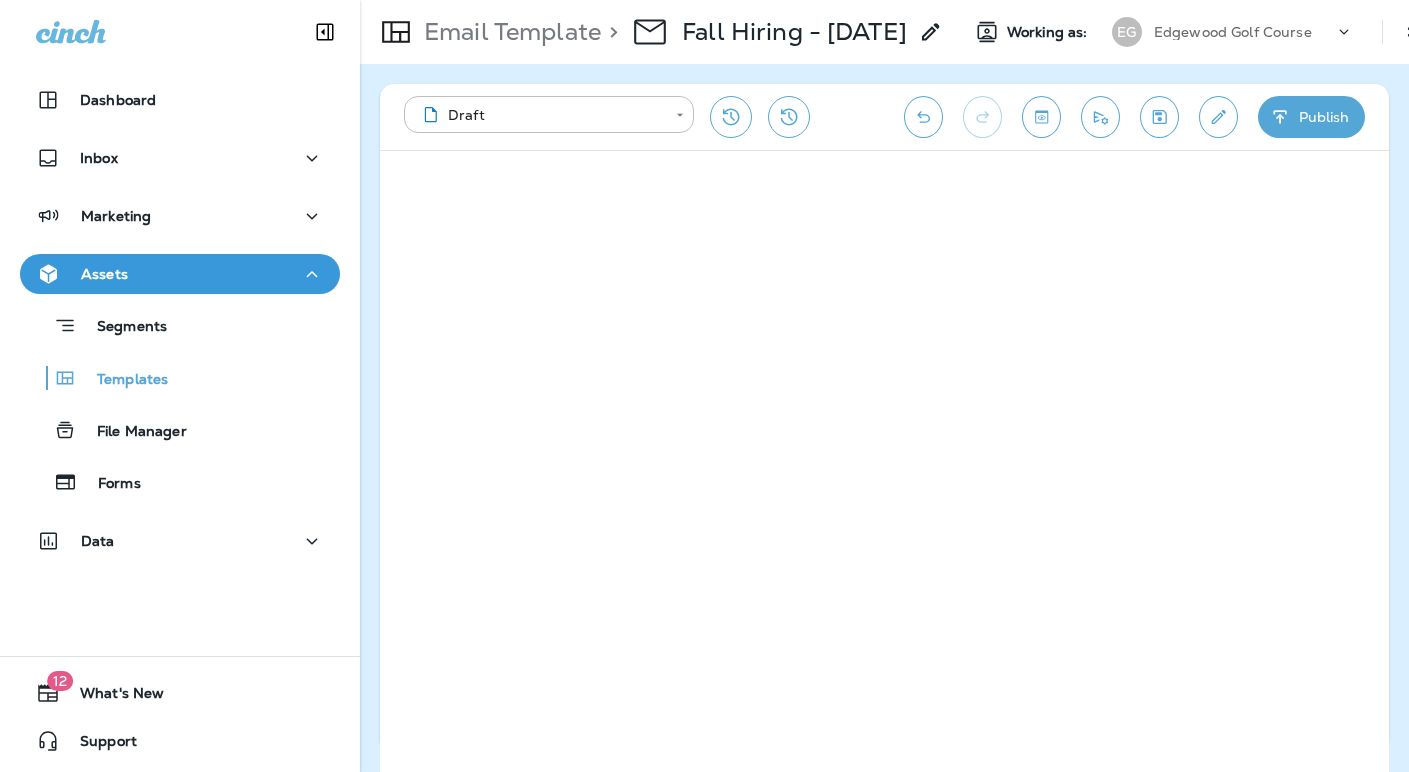 drag, startPoint x: 1155, startPoint y: 125, endPoint x: 1122, endPoint y: 137, distance: 35.1141 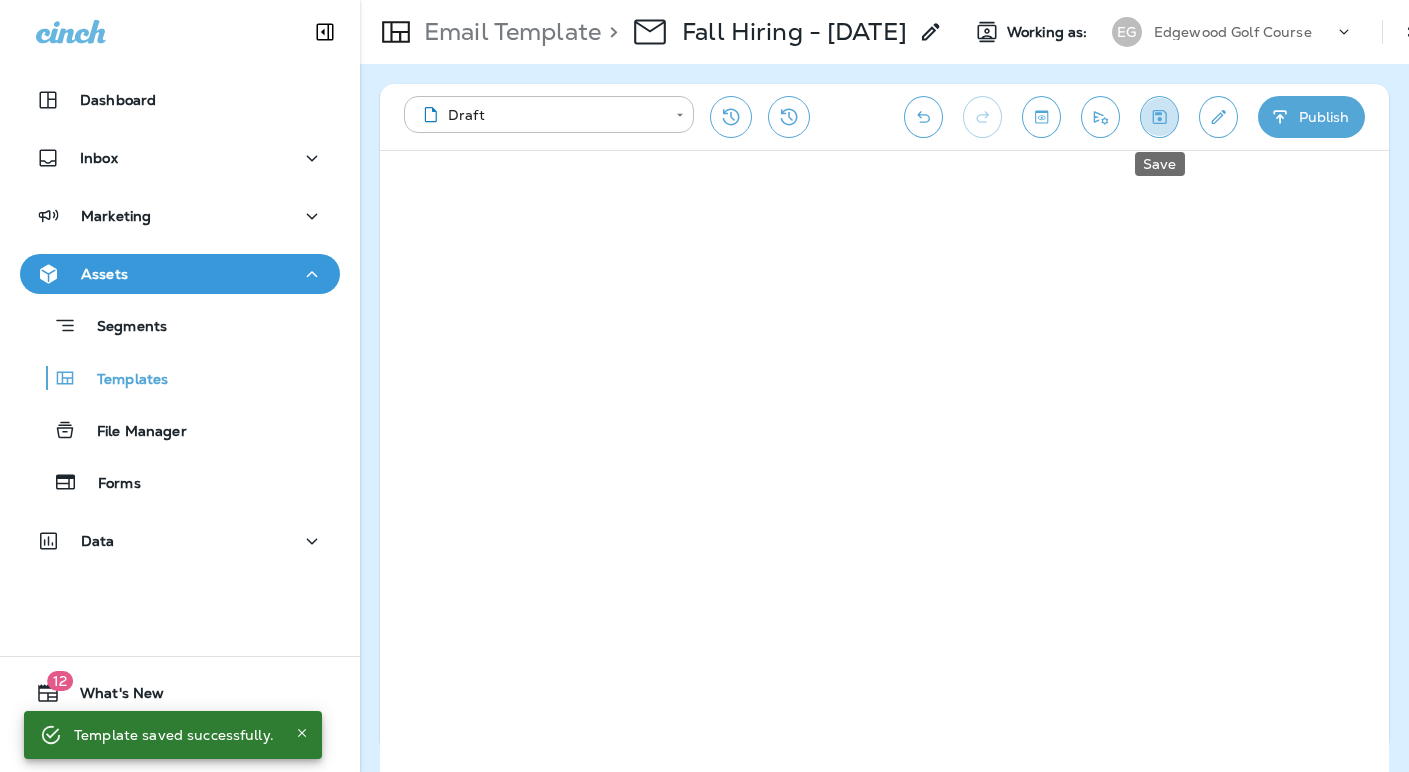 click 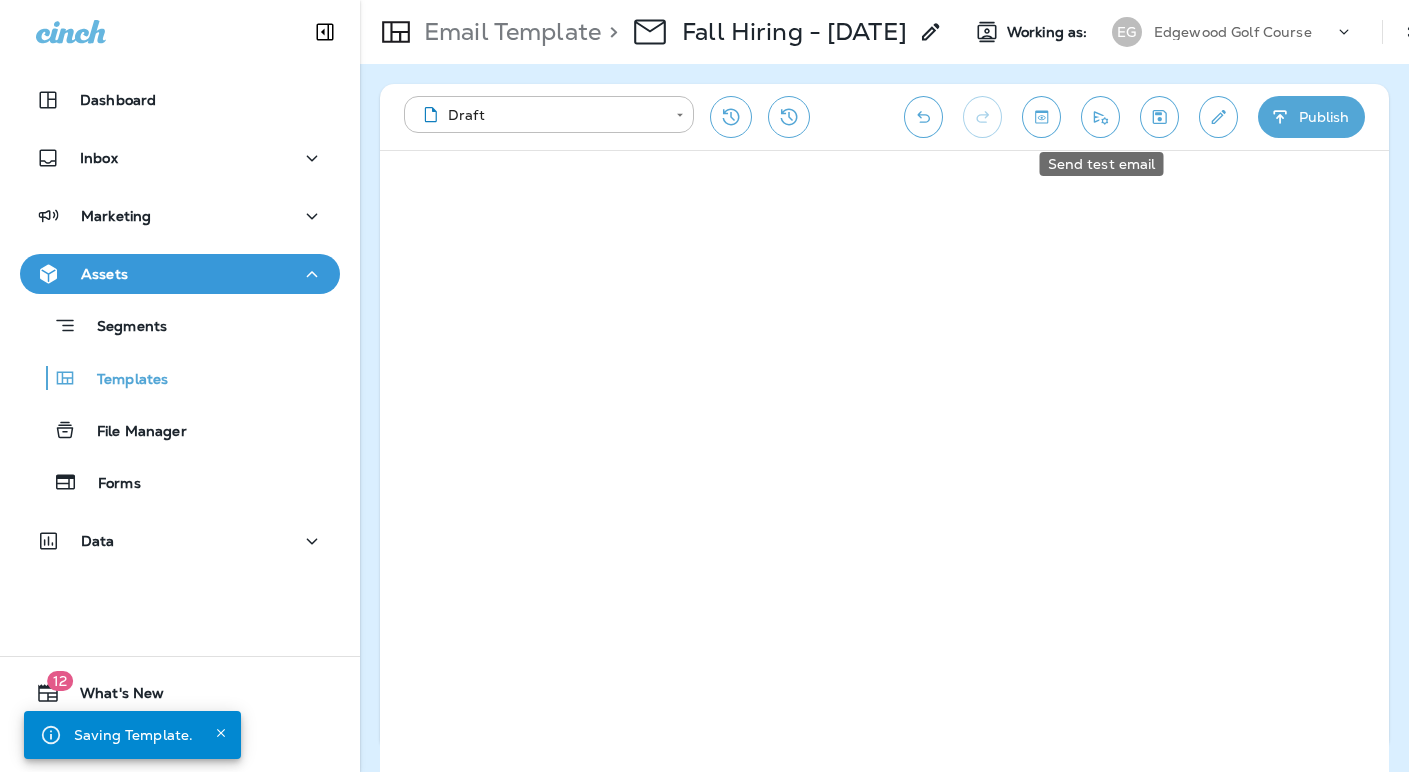 click 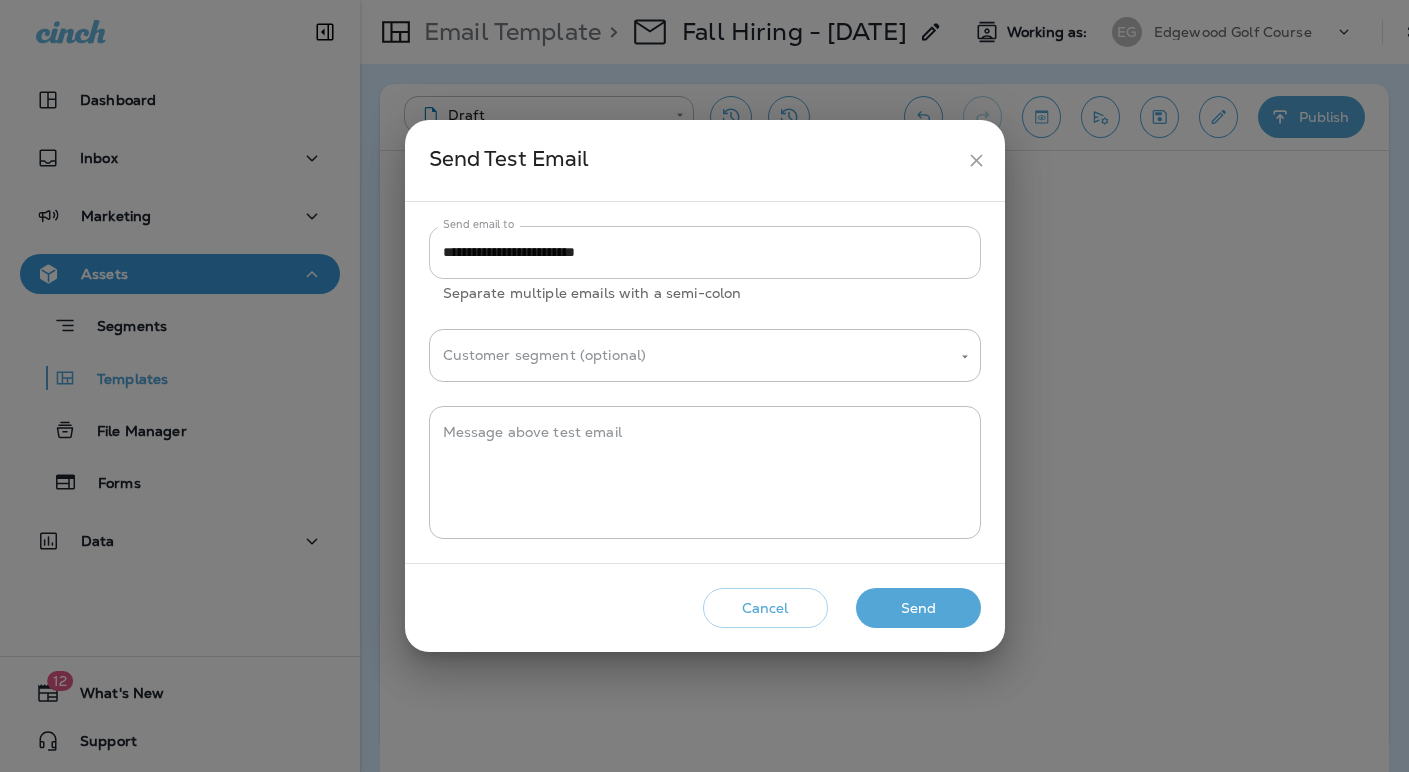 click on "**********" at bounding box center [705, 252] 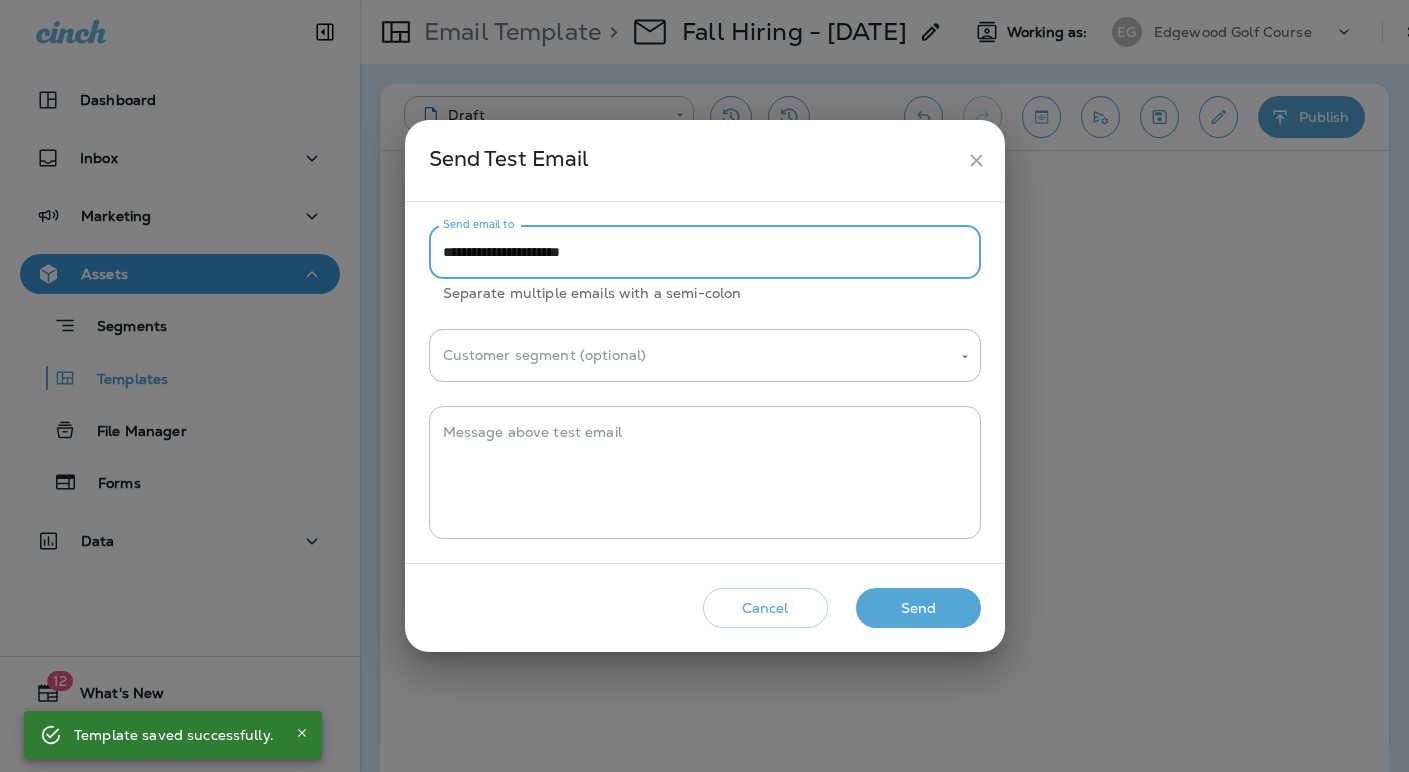 type on "**********" 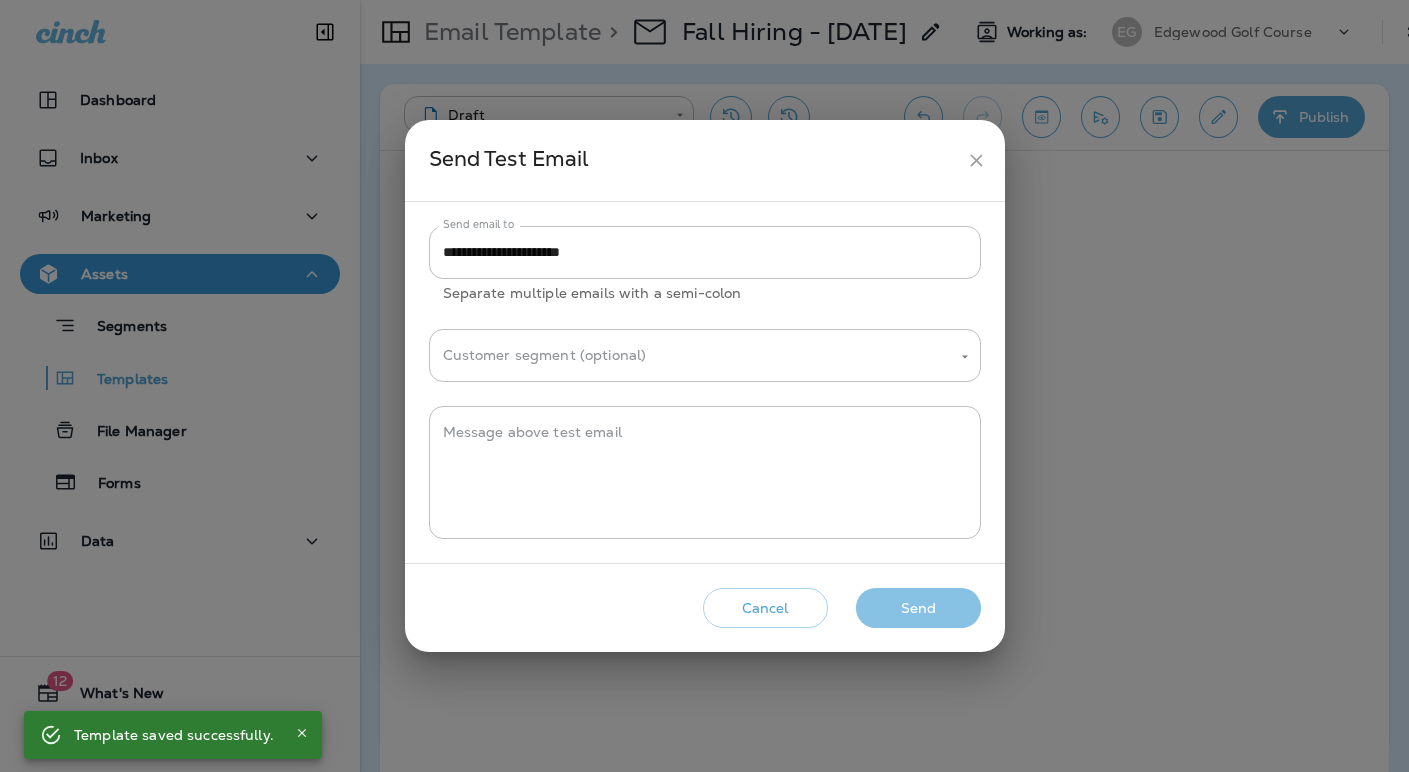 click on "Send" at bounding box center [918, 608] 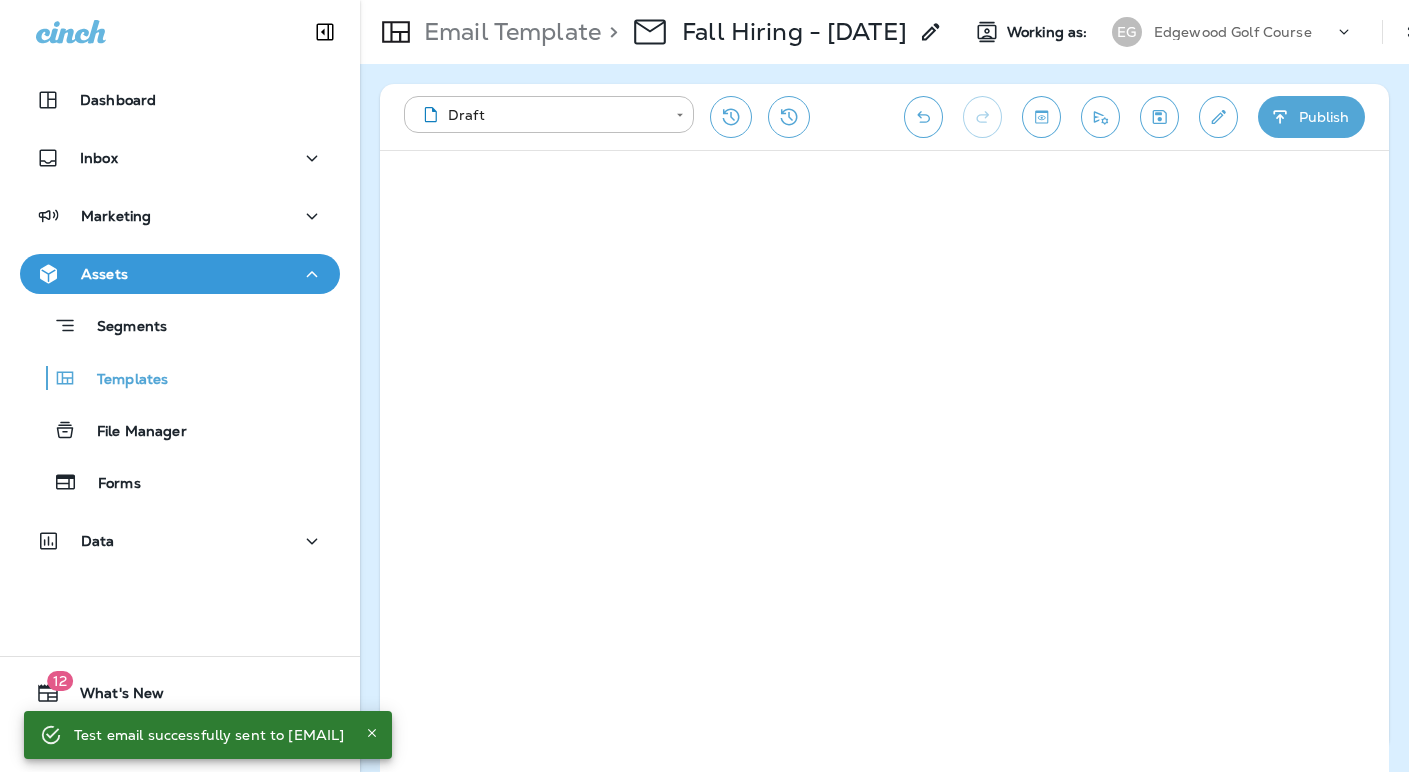 click 